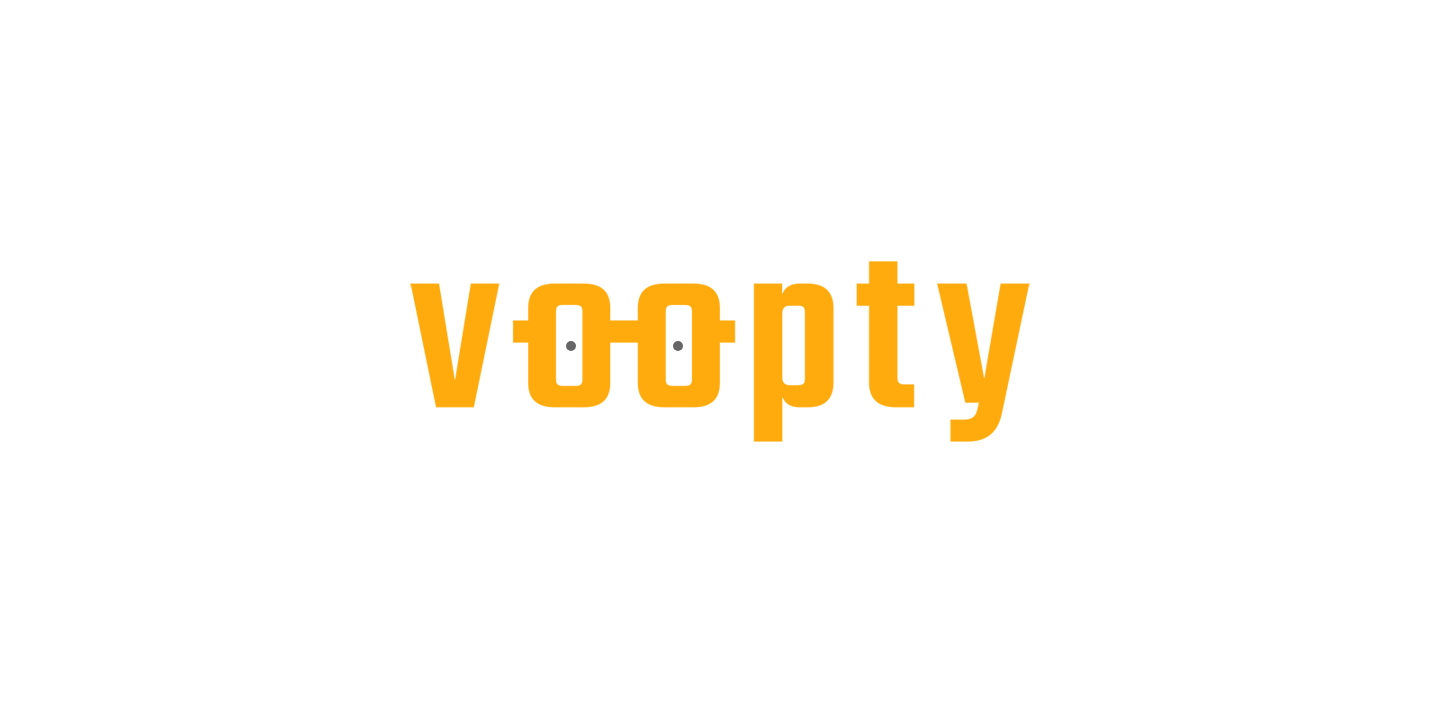scroll, scrollTop: 0, scrollLeft: 0, axis: both 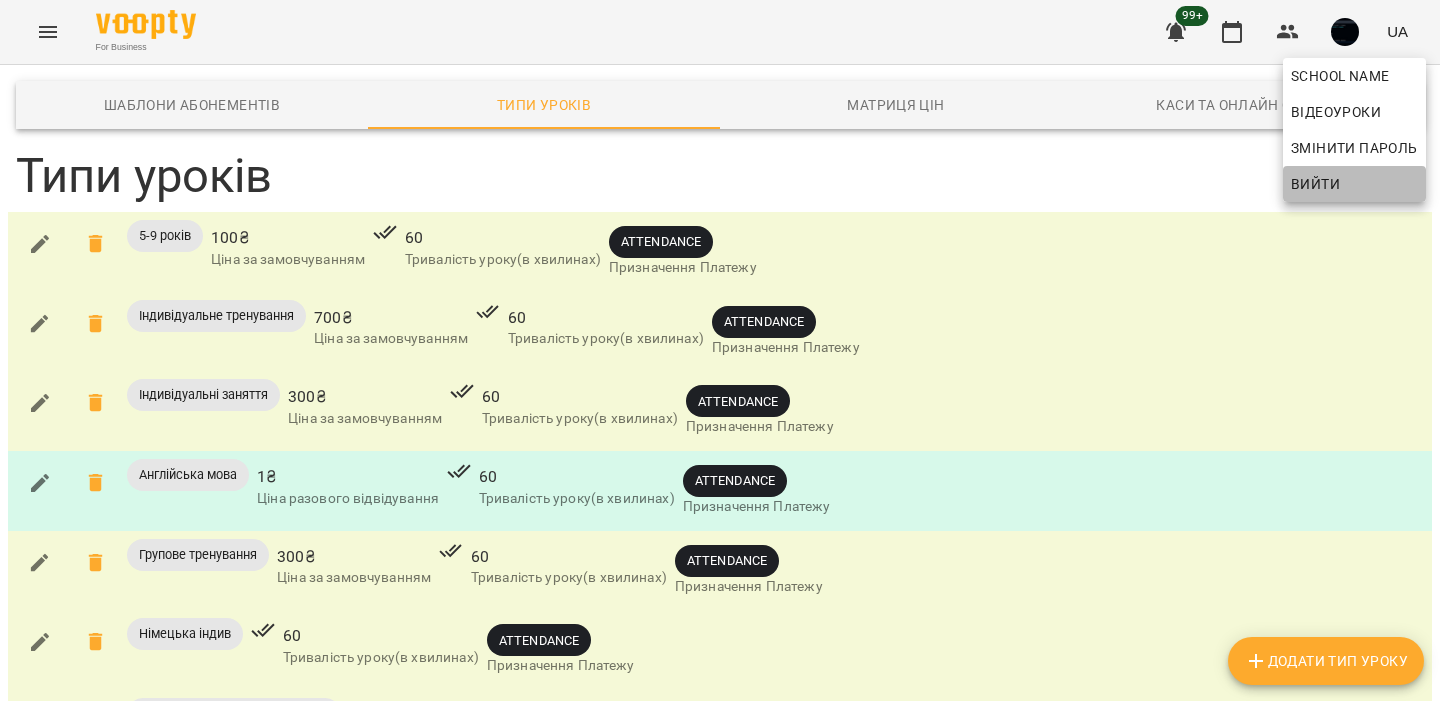 click on "Вийти" at bounding box center (1354, 184) 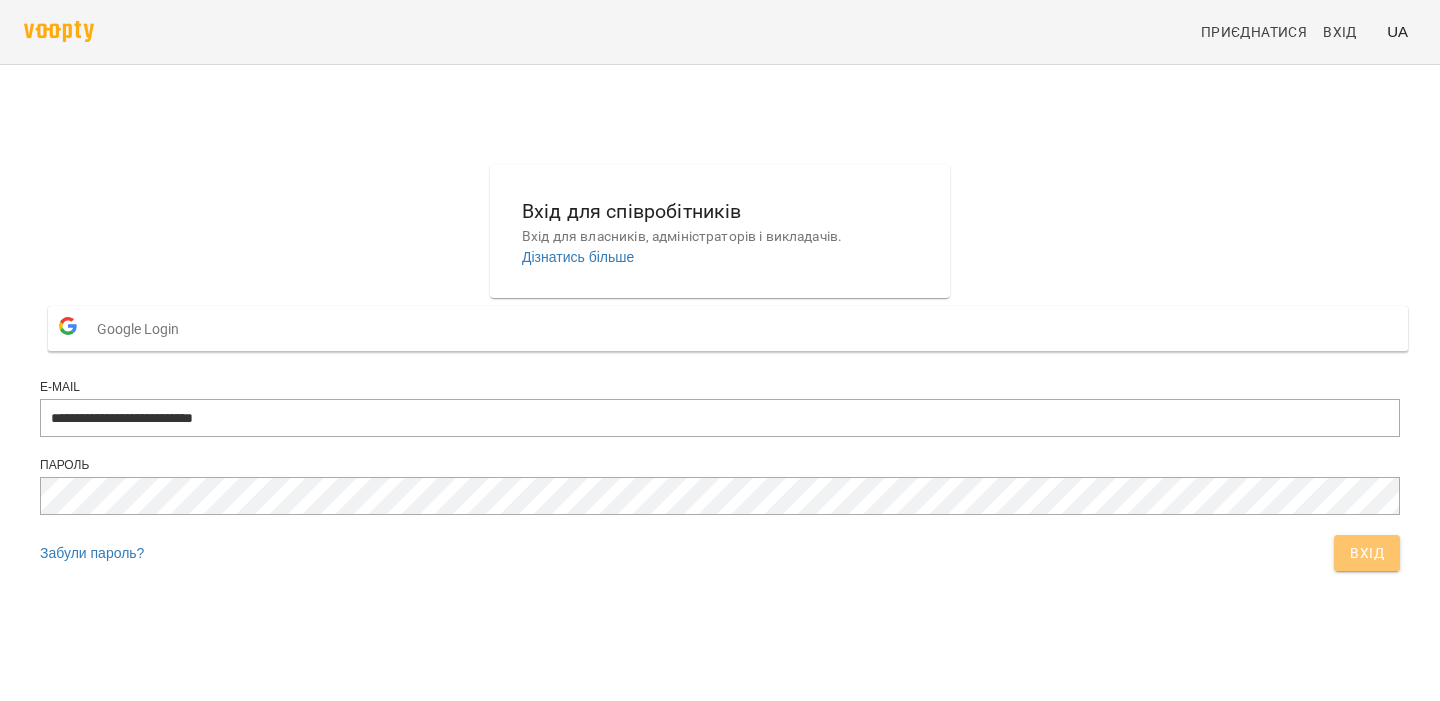 click on "Вхід" at bounding box center [1367, 553] 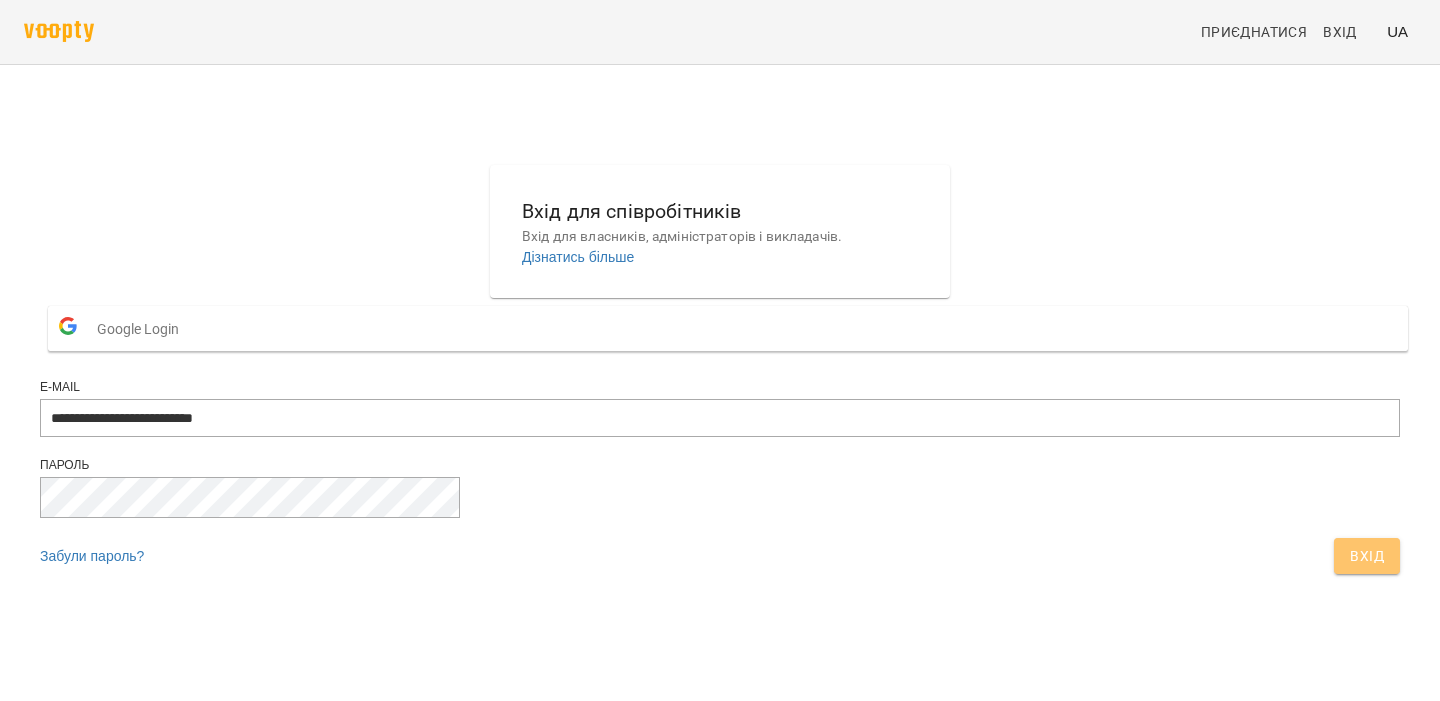 scroll, scrollTop: 0, scrollLeft: 0, axis: both 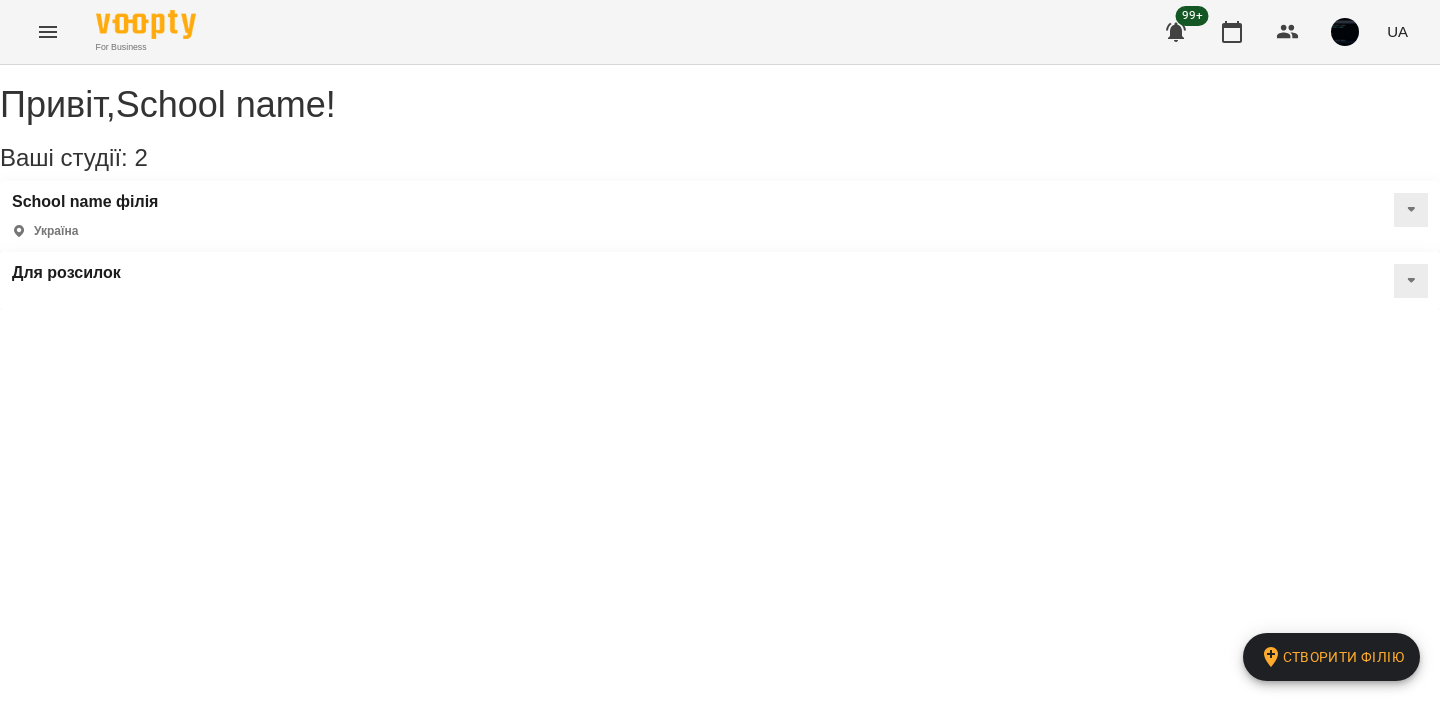 click at bounding box center [1345, 32] 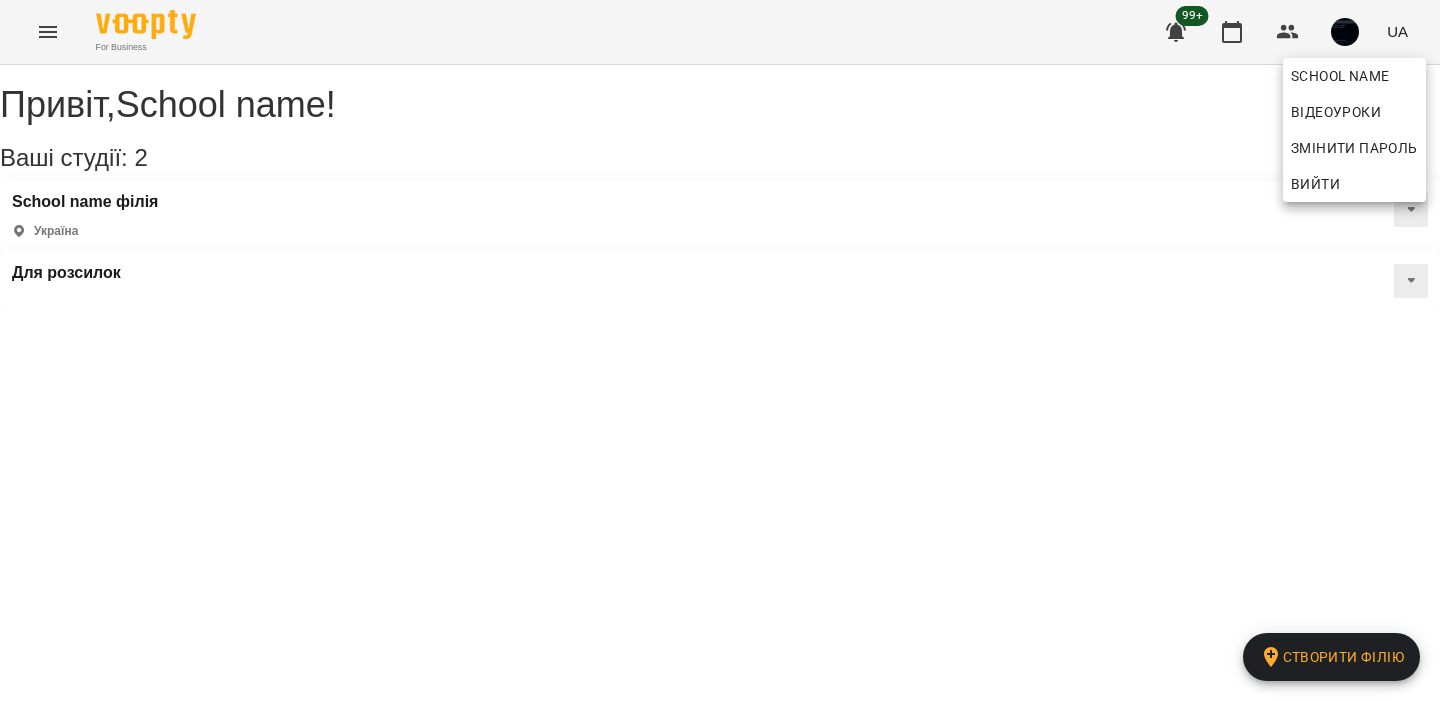 click on "Вийти" at bounding box center [1315, 184] 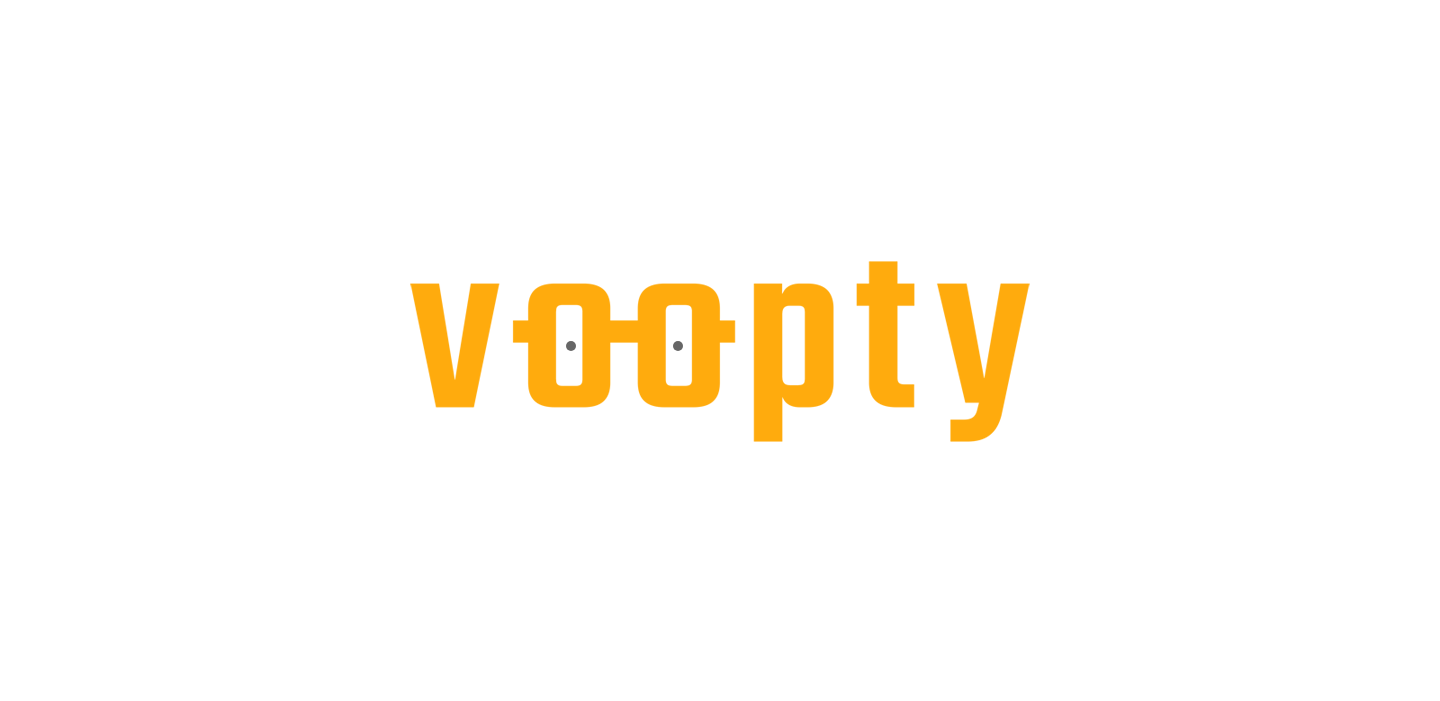 scroll, scrollTop: 0, scrollLeft: 0, axis: both 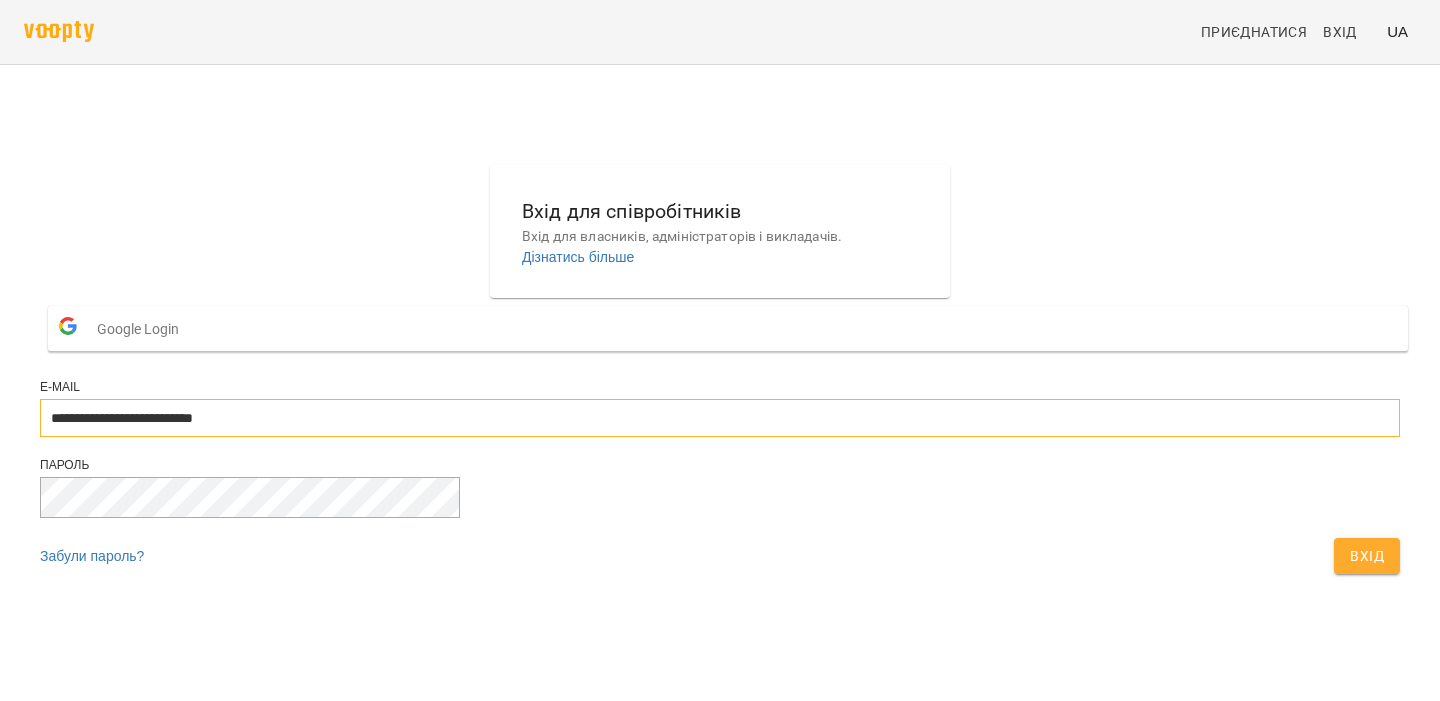 click on "**********" at bounding box center (720, 418) 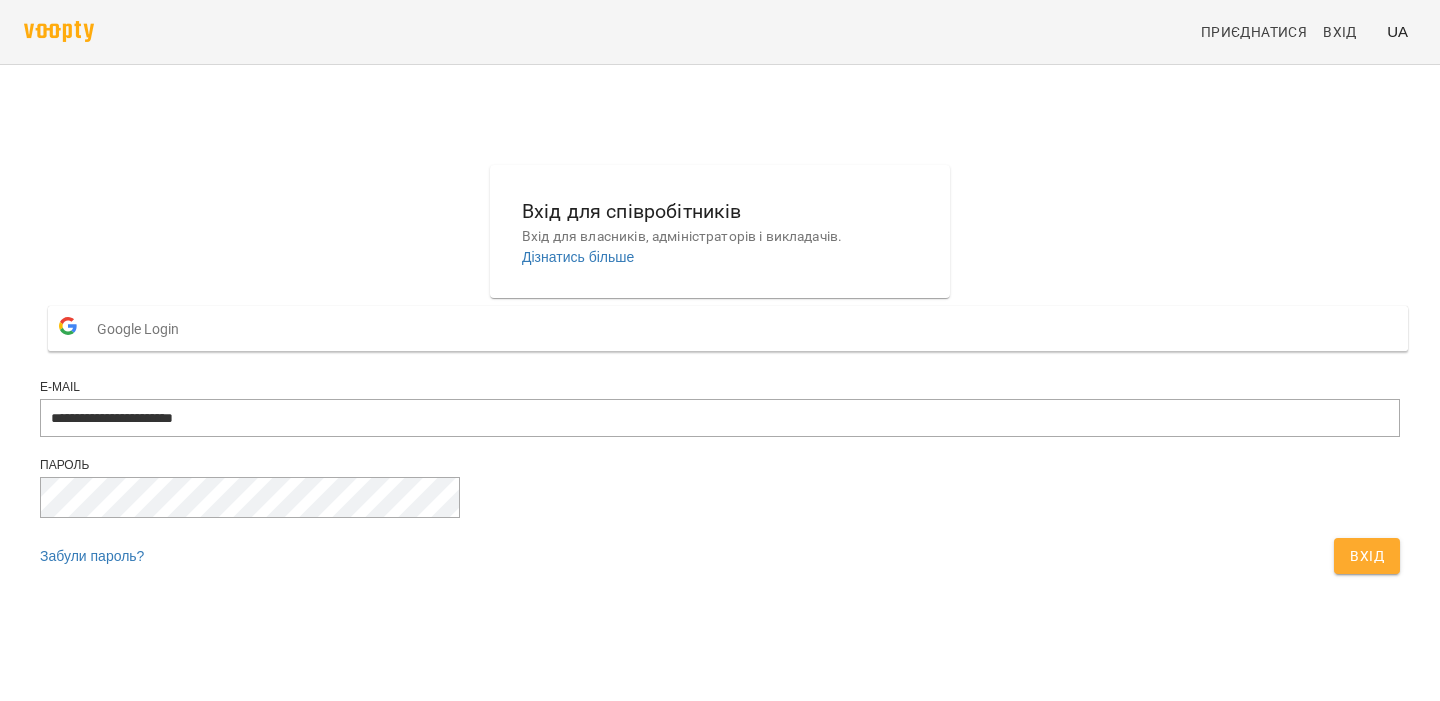 click on "Вхід" at bounding box center (1367, 556) 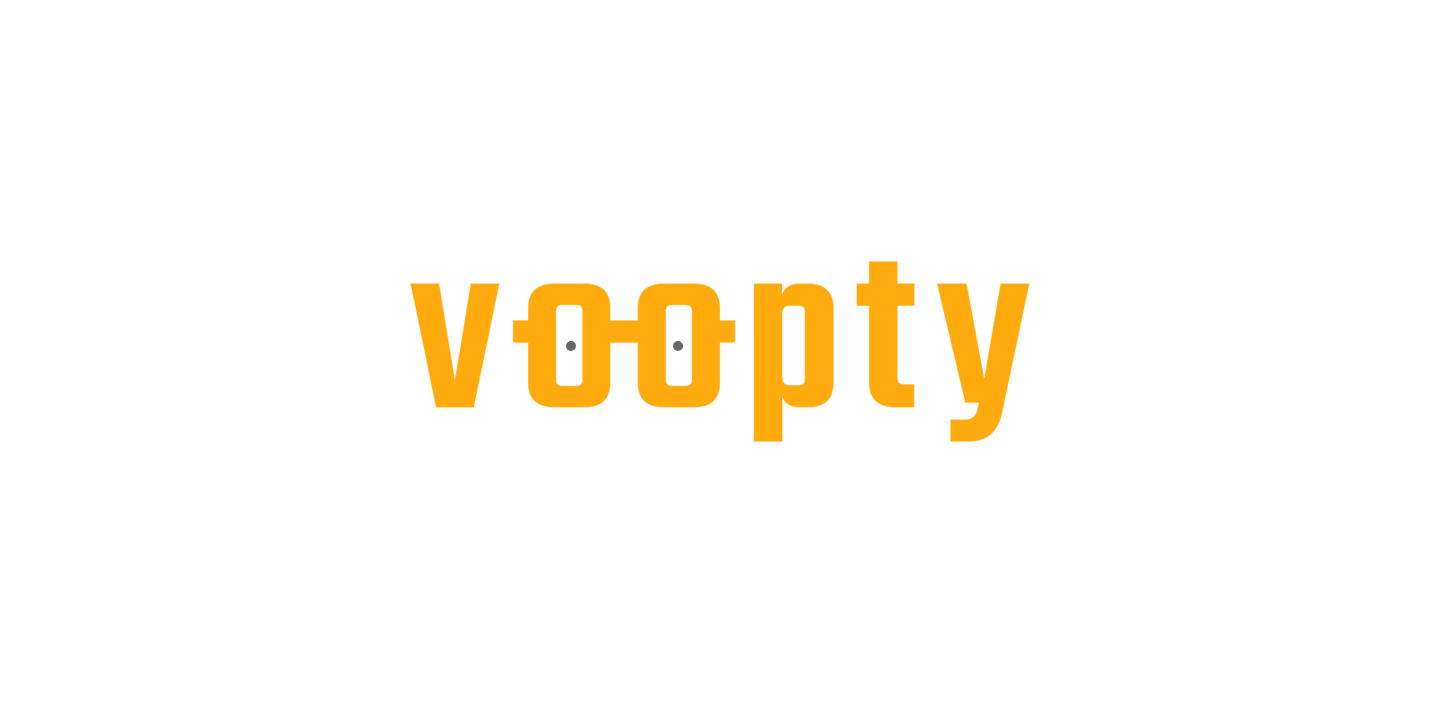 scroll, scrollTop: 0, scrollLeft: 0, axis: both 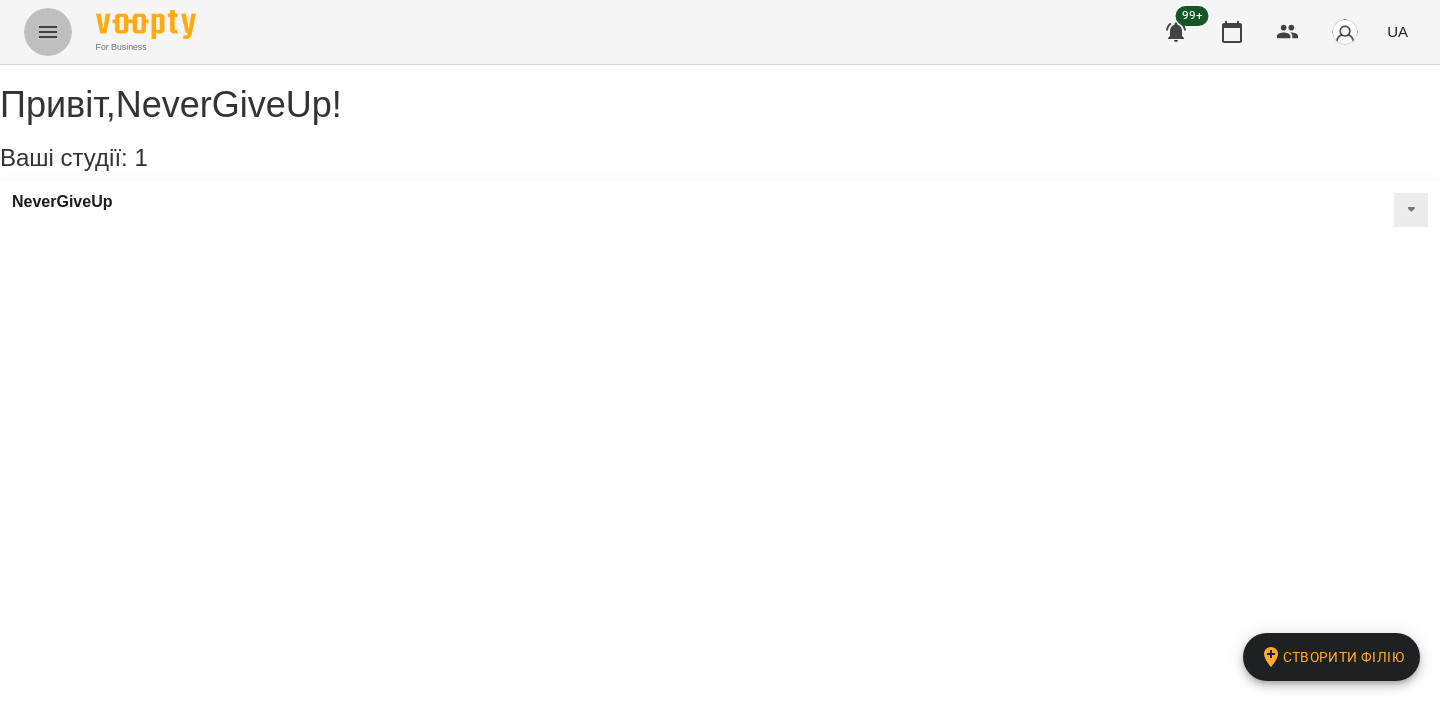 click 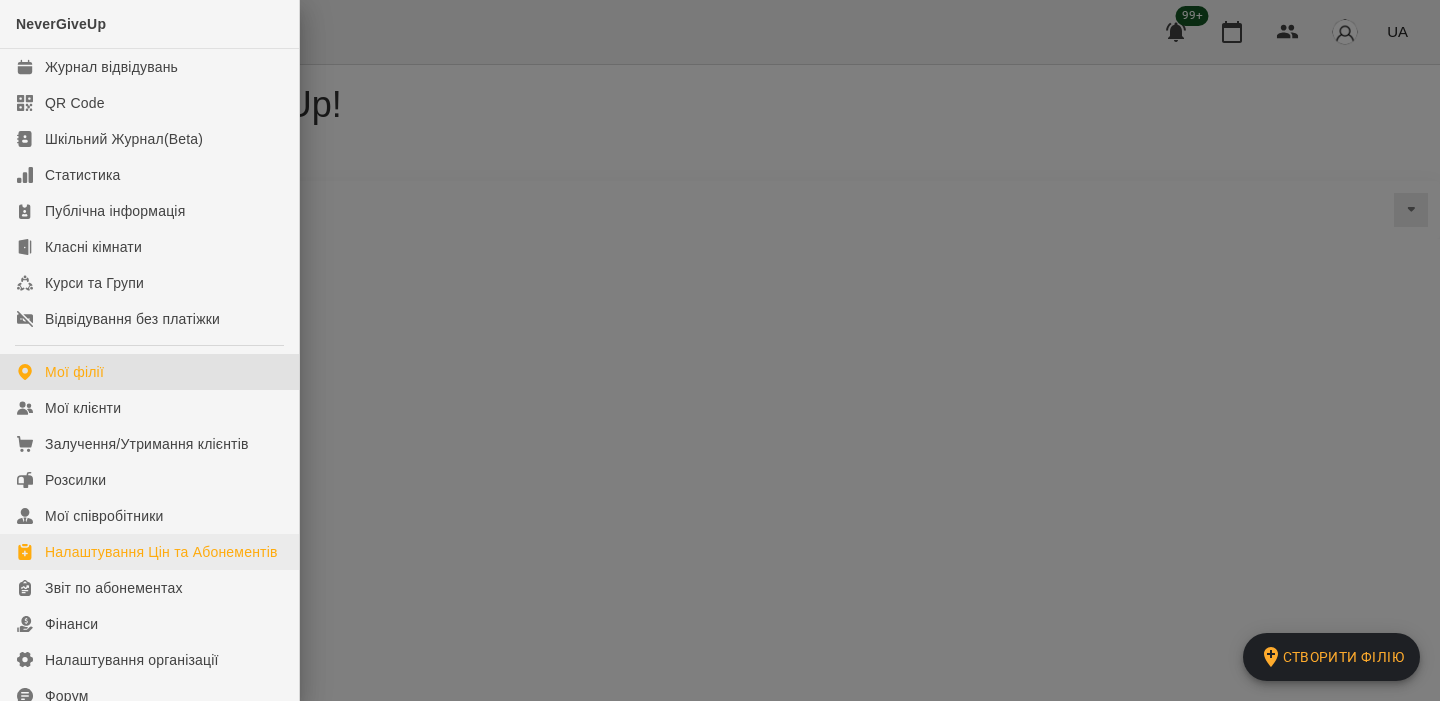 scroll, scrollTop: 238, scrollLeft: 0, axis: vertical 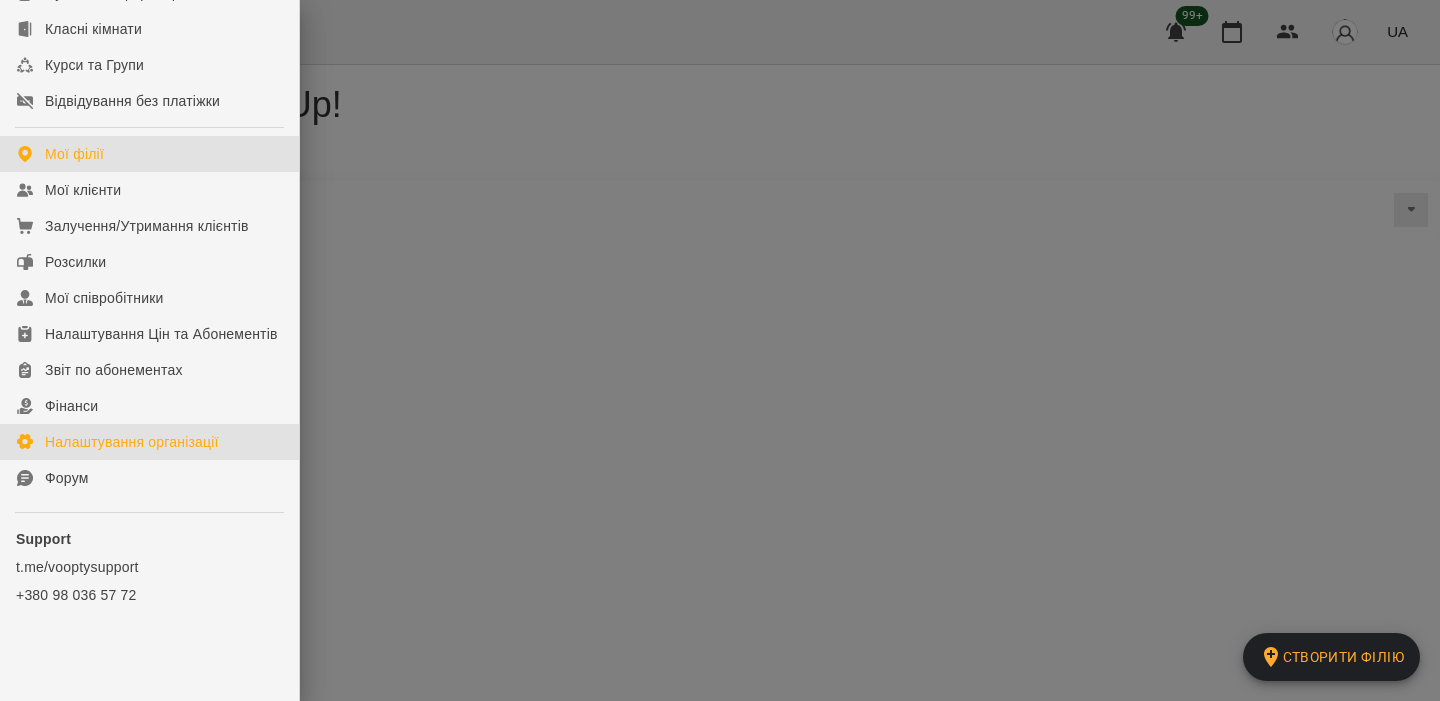 click on "Налаштування організації" at bounding box center [132, 442] 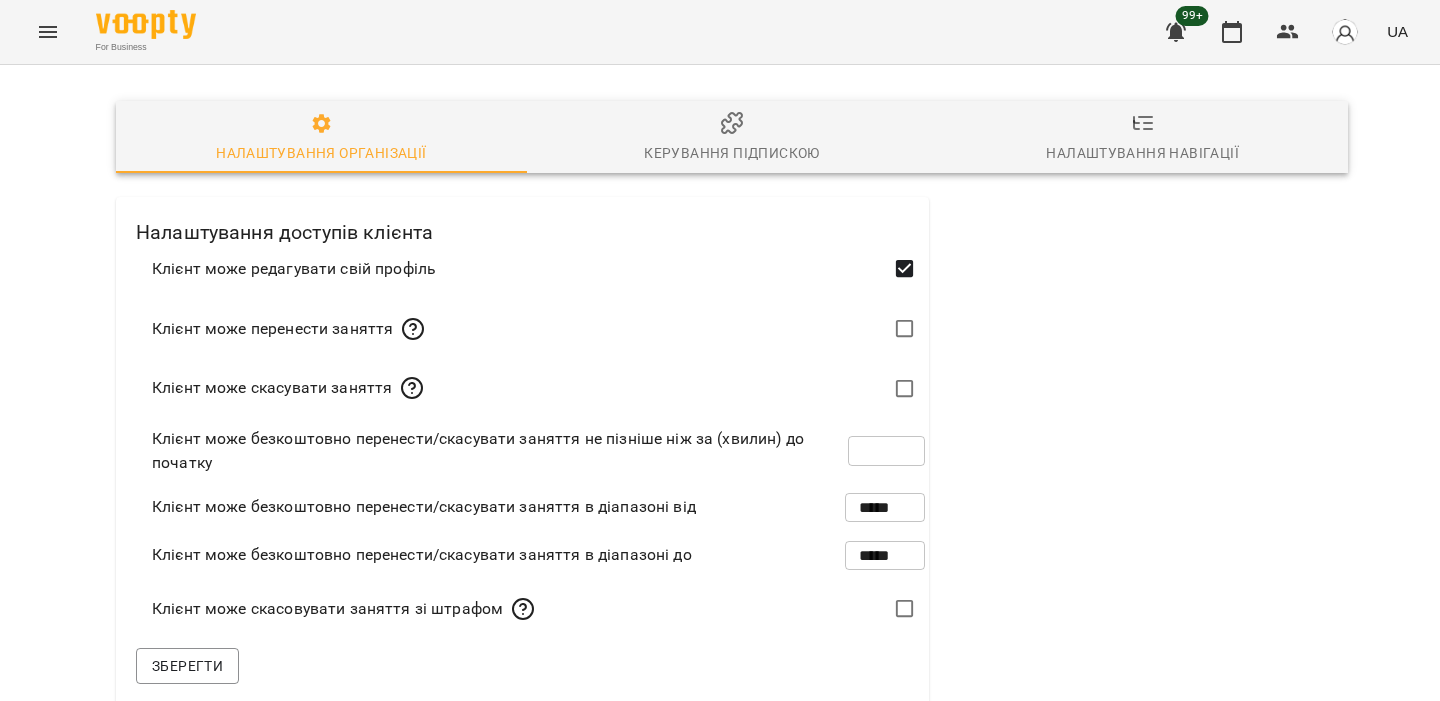 drag, startPoint x: 737, startPoint y: 53, endPoint x: 731, endPoint y: 66, distance: 14.3178215 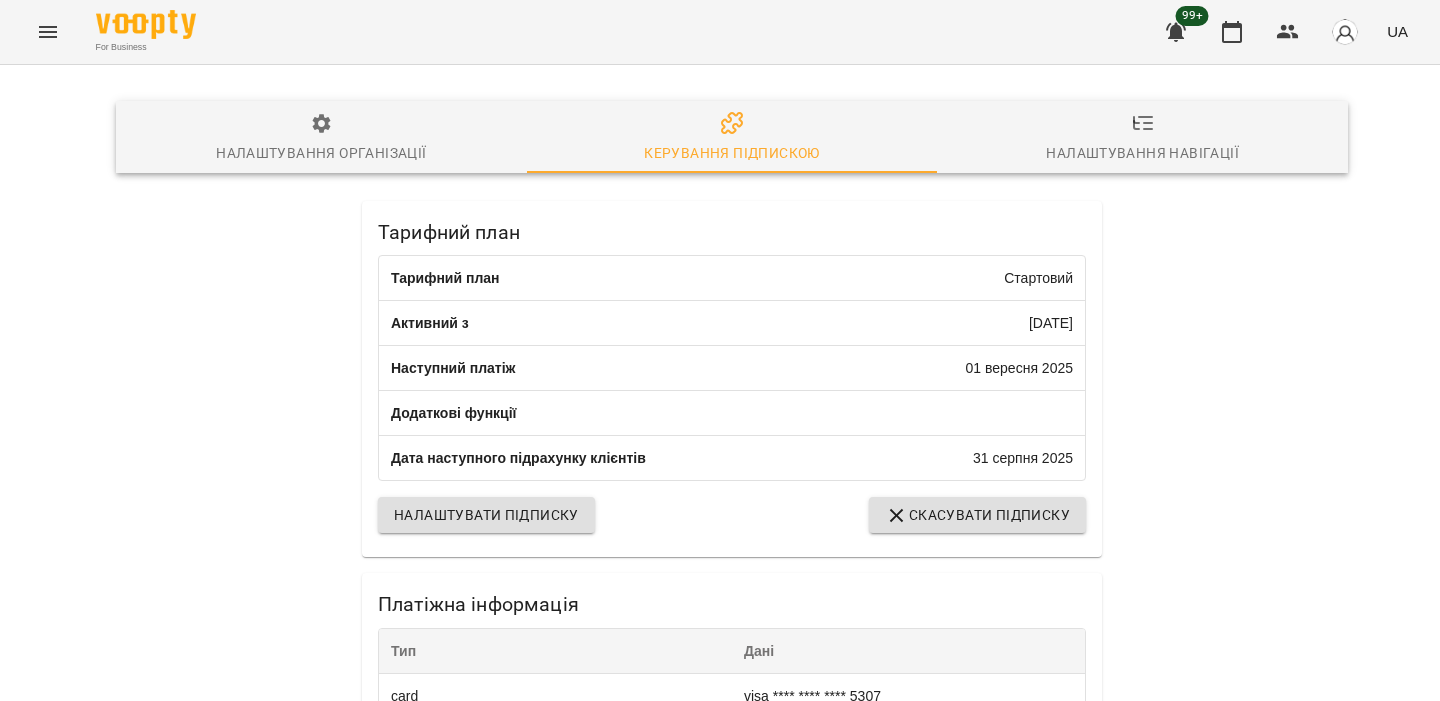 scroll, scrollTop: 489, scrollLeft: 0, axis: vertical 